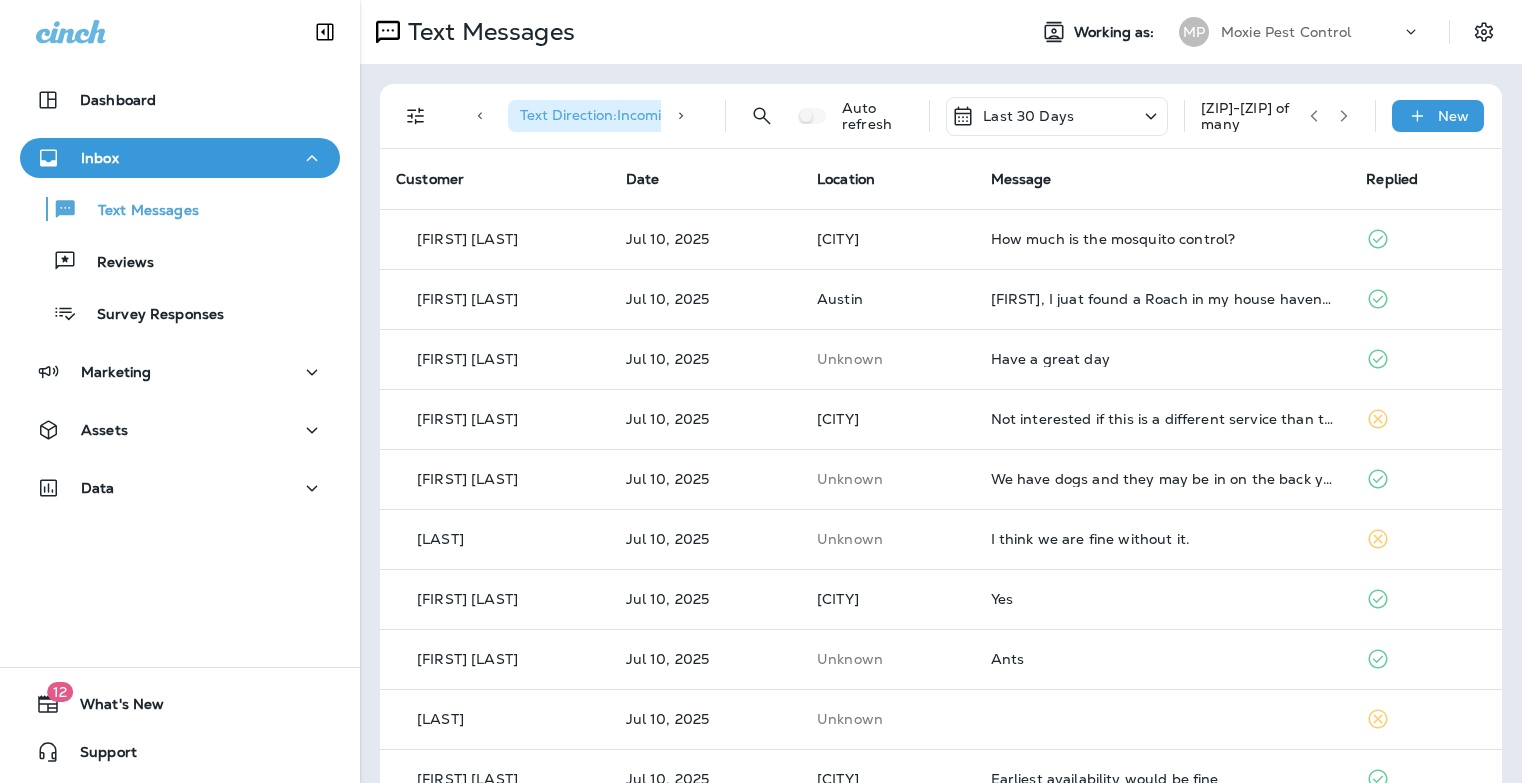 scroll, scrollTop: 0, scrollLeft: 0, axis: both 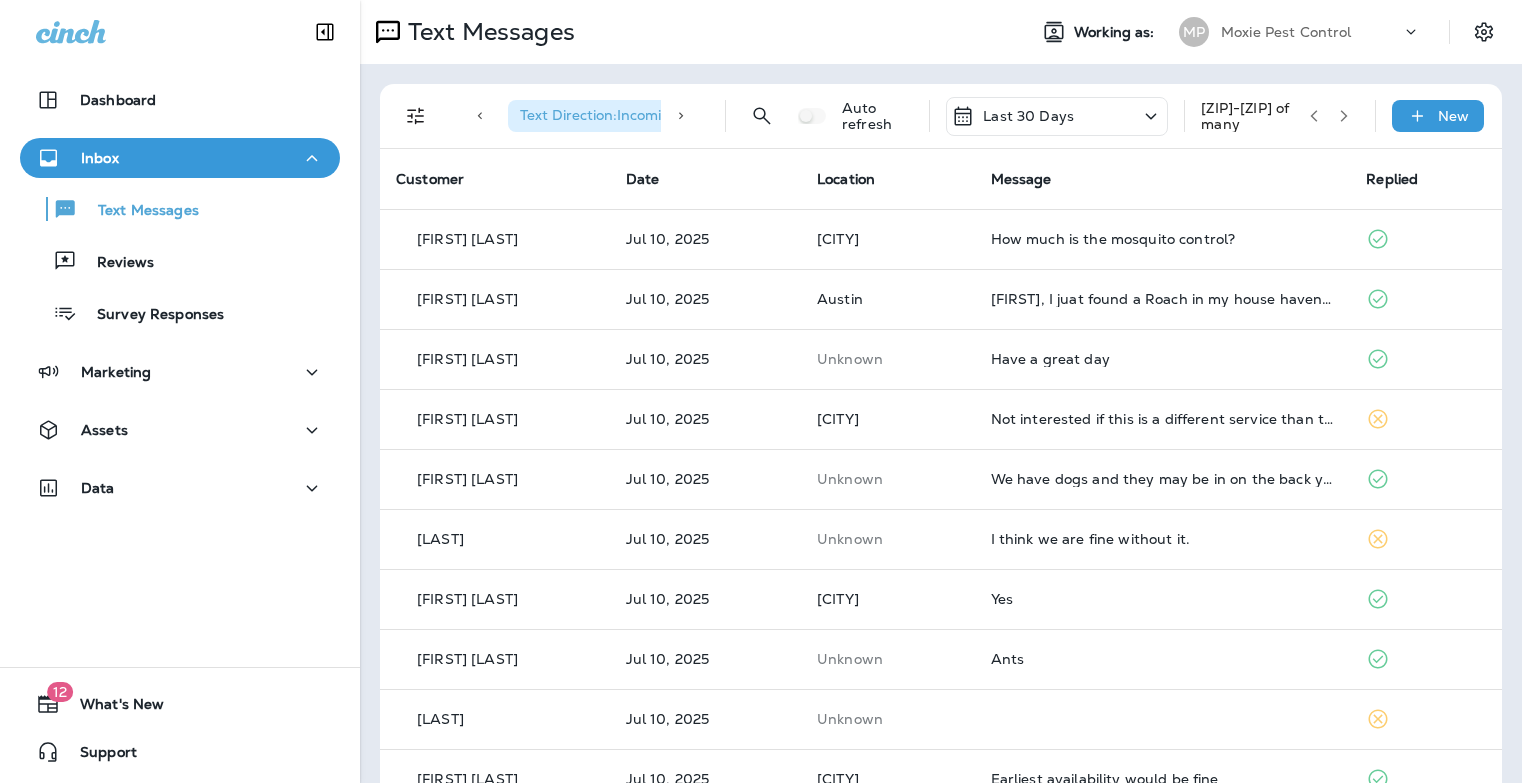 click on "Inbox" at bounding box center (180, 158) 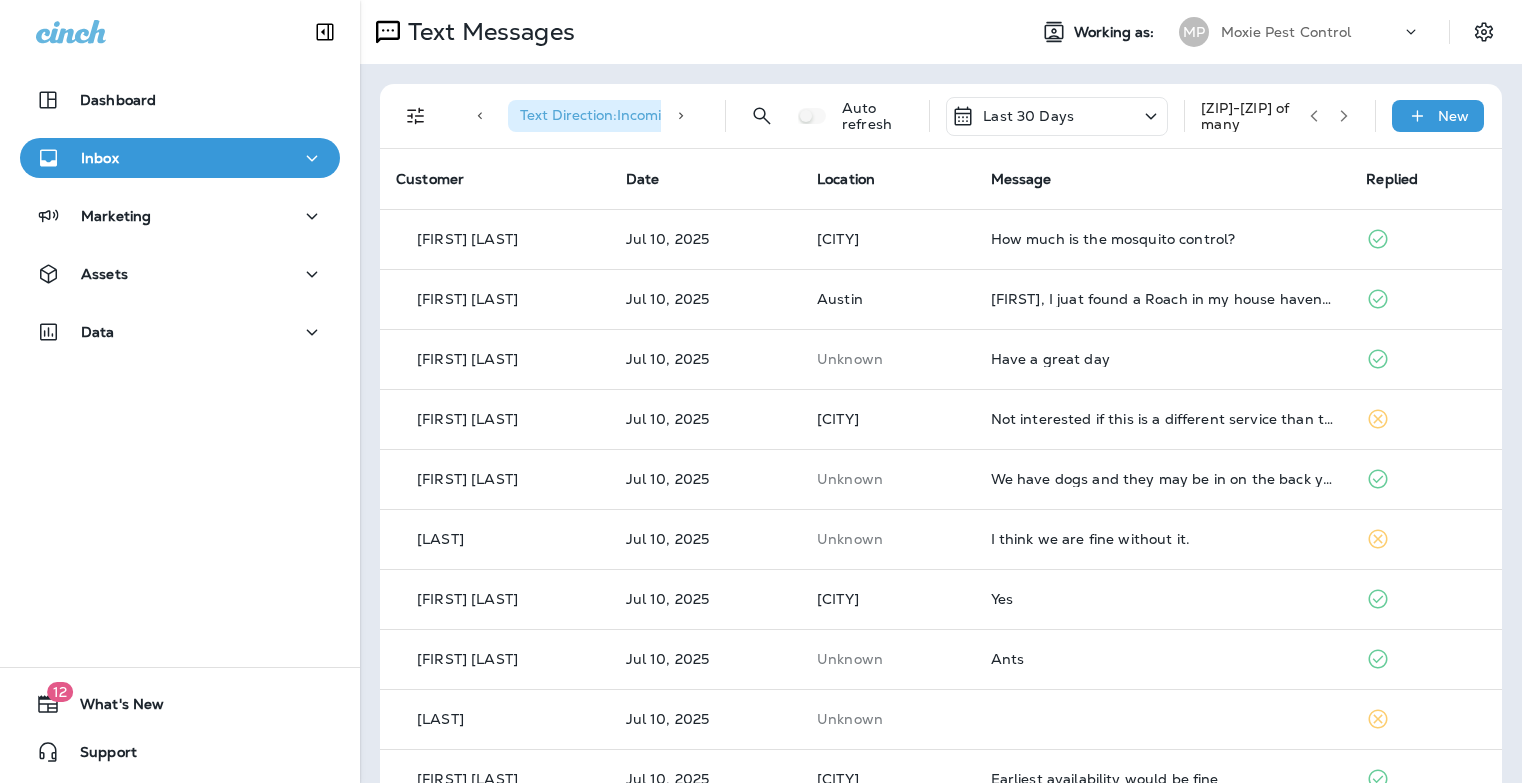 click on "Inbox" at bounding box center (180, 158) 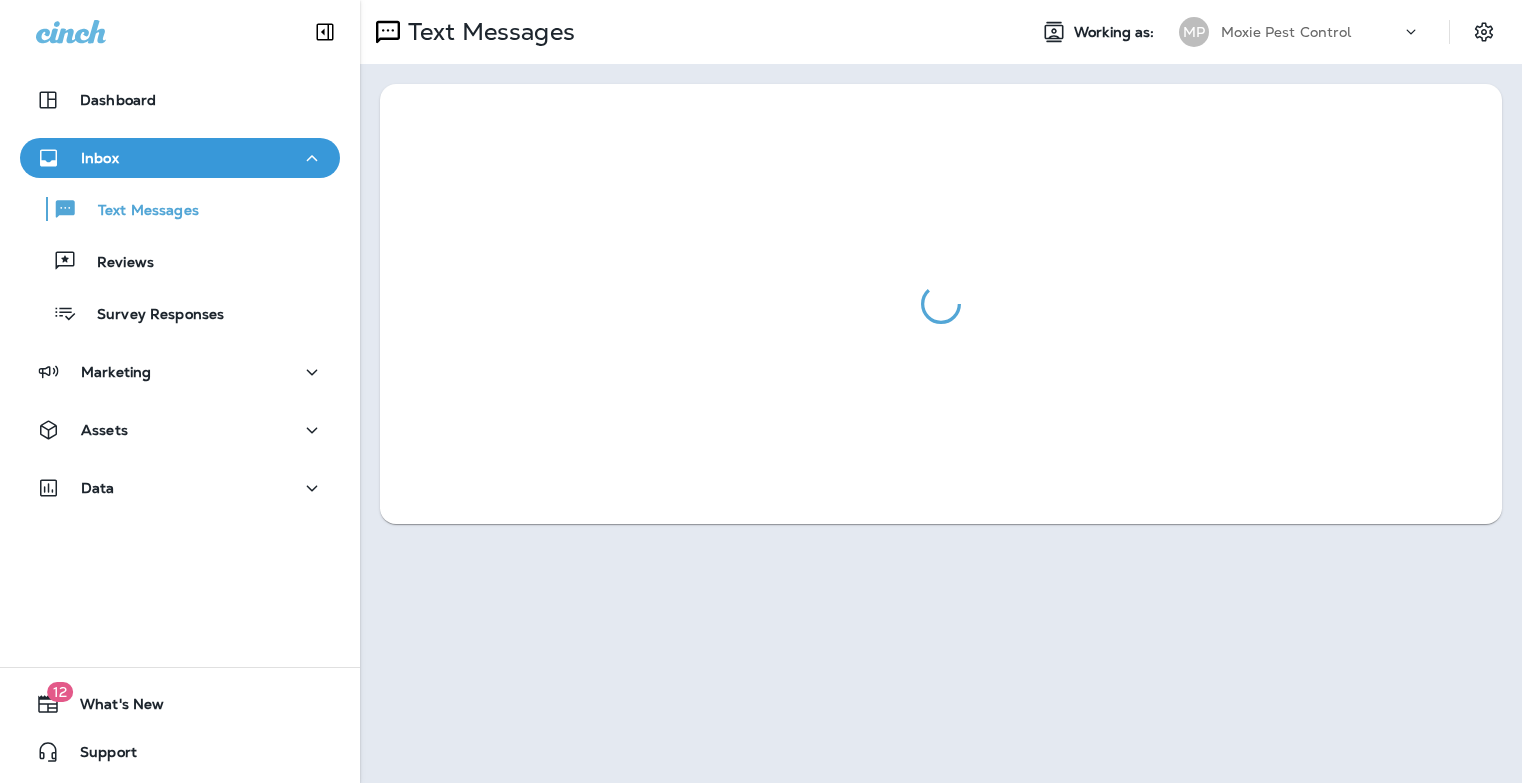 scroll, scrollTop: 0, scrollLeft: 0, axis: both 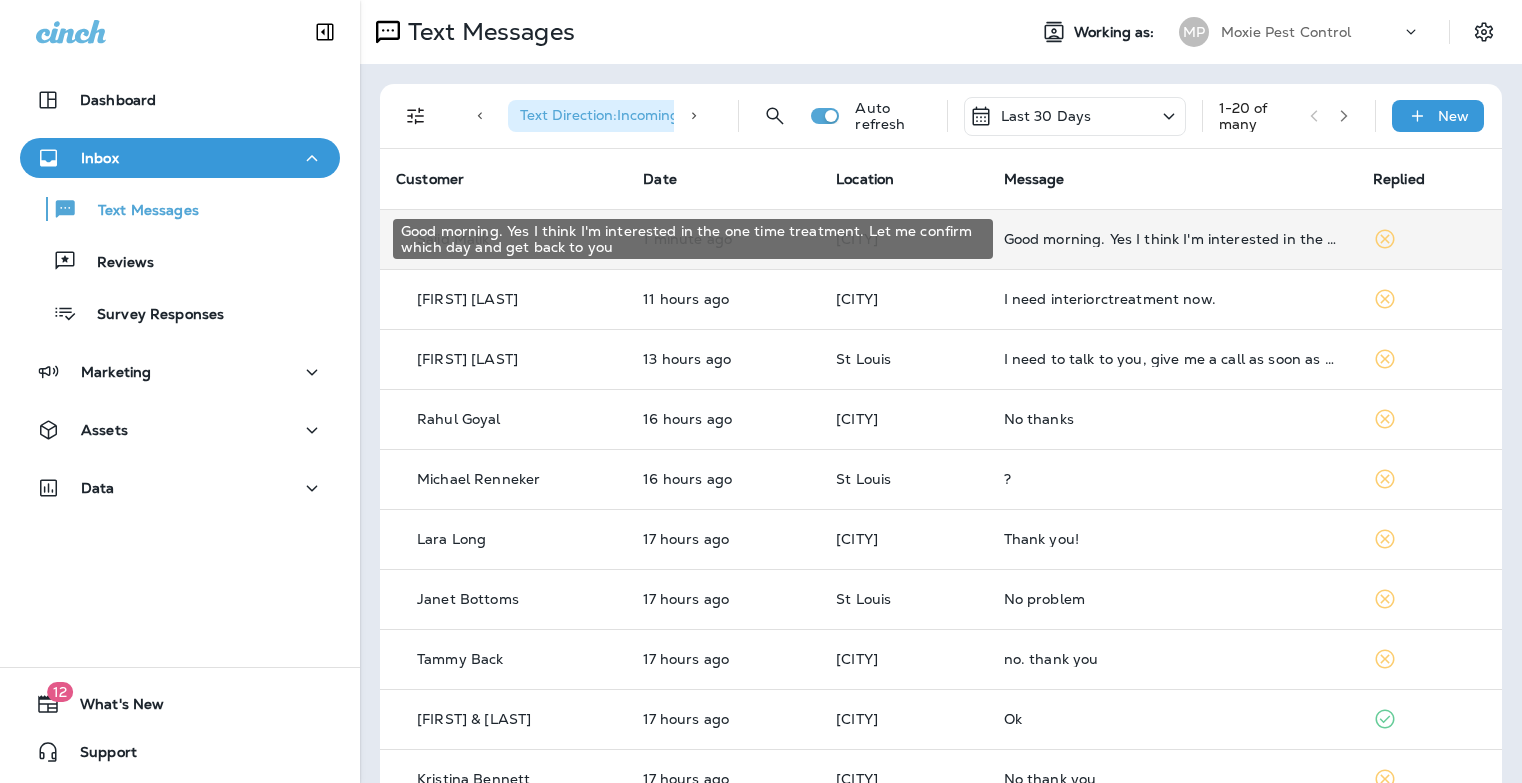 click on "Good morning. Yes I think I'm interested in the one time treatment. Let me confirm which day and get back to you" at bounding box center [1172, 239] 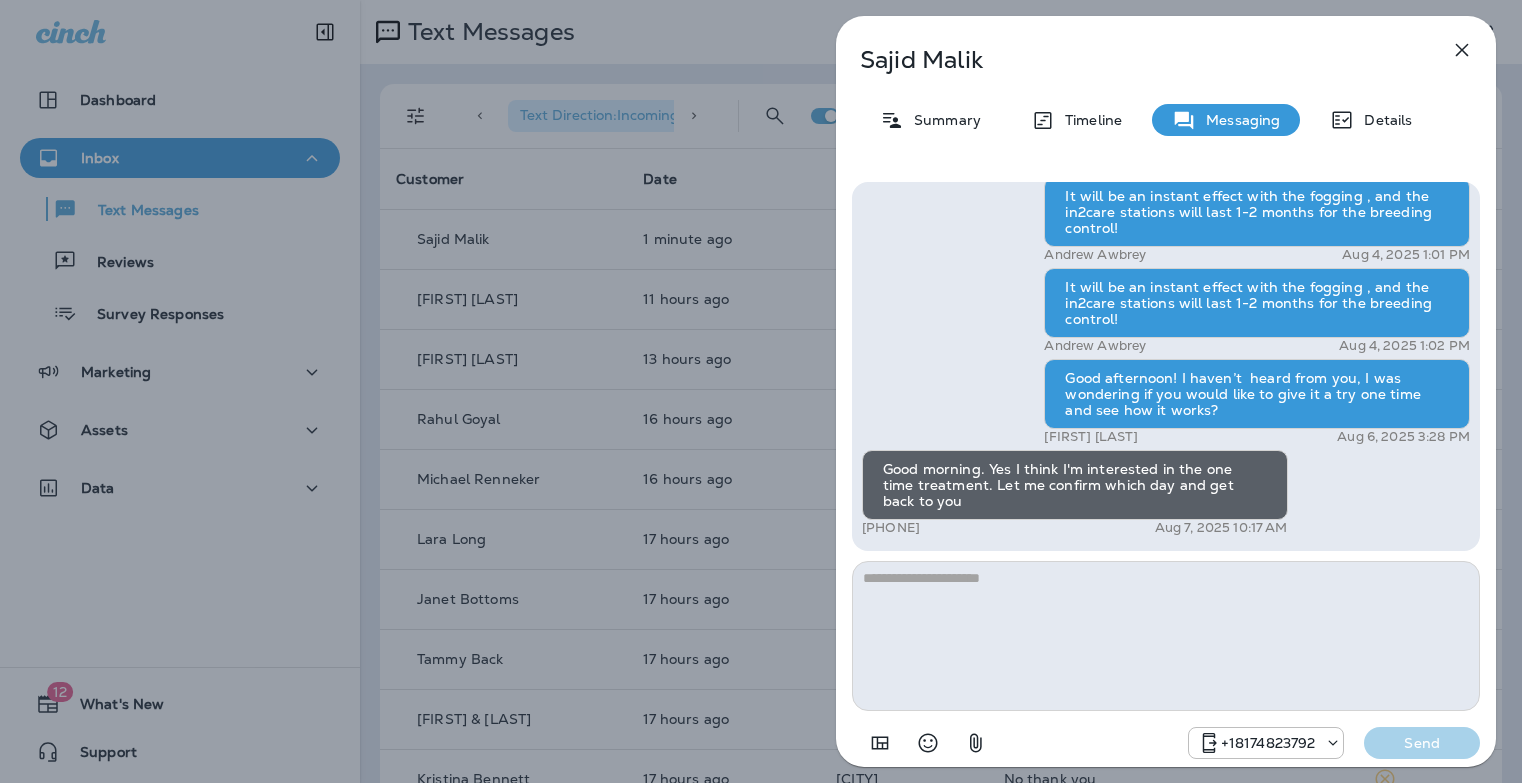click at bounding box center (1166, 636) 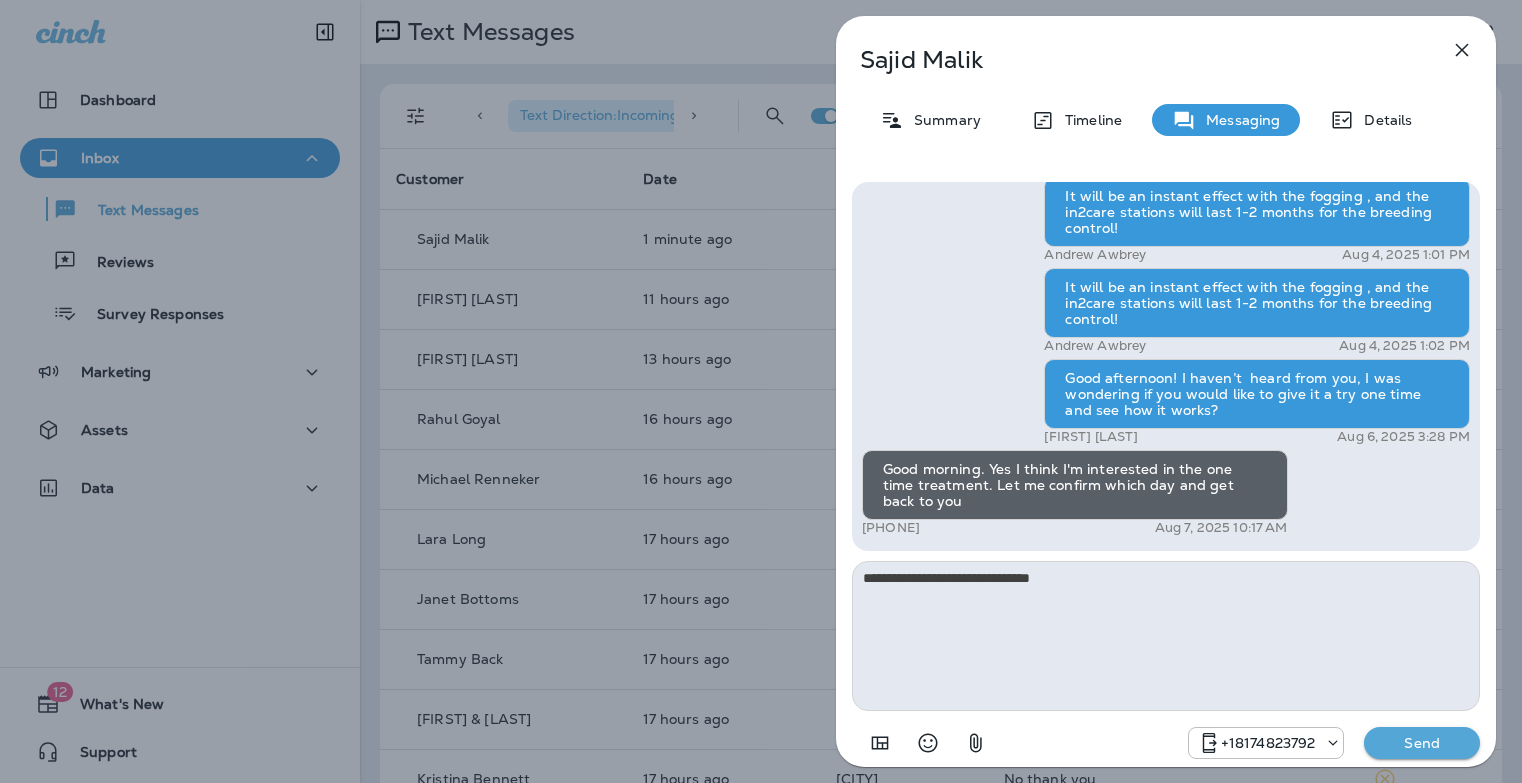 type on "**********" 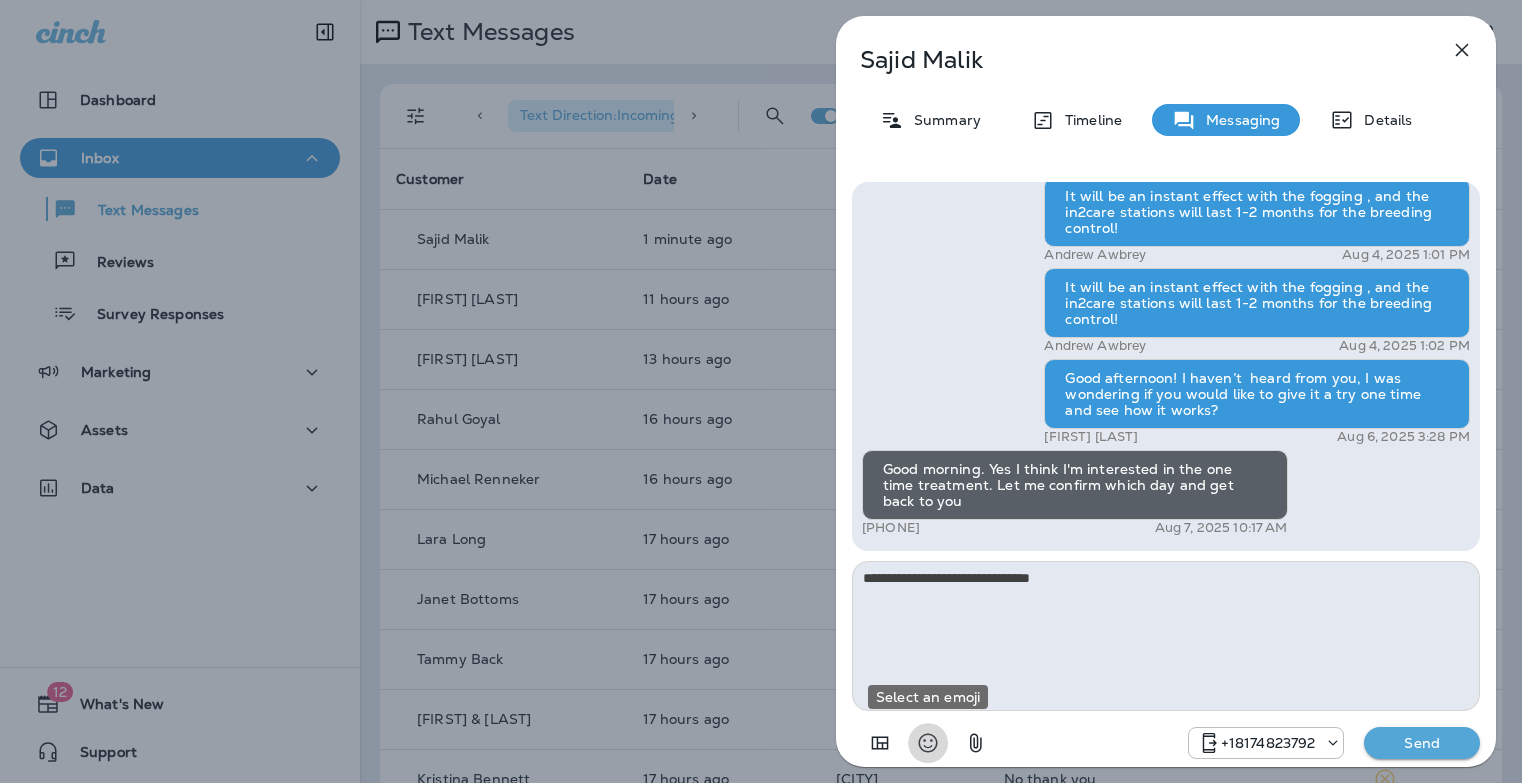 type 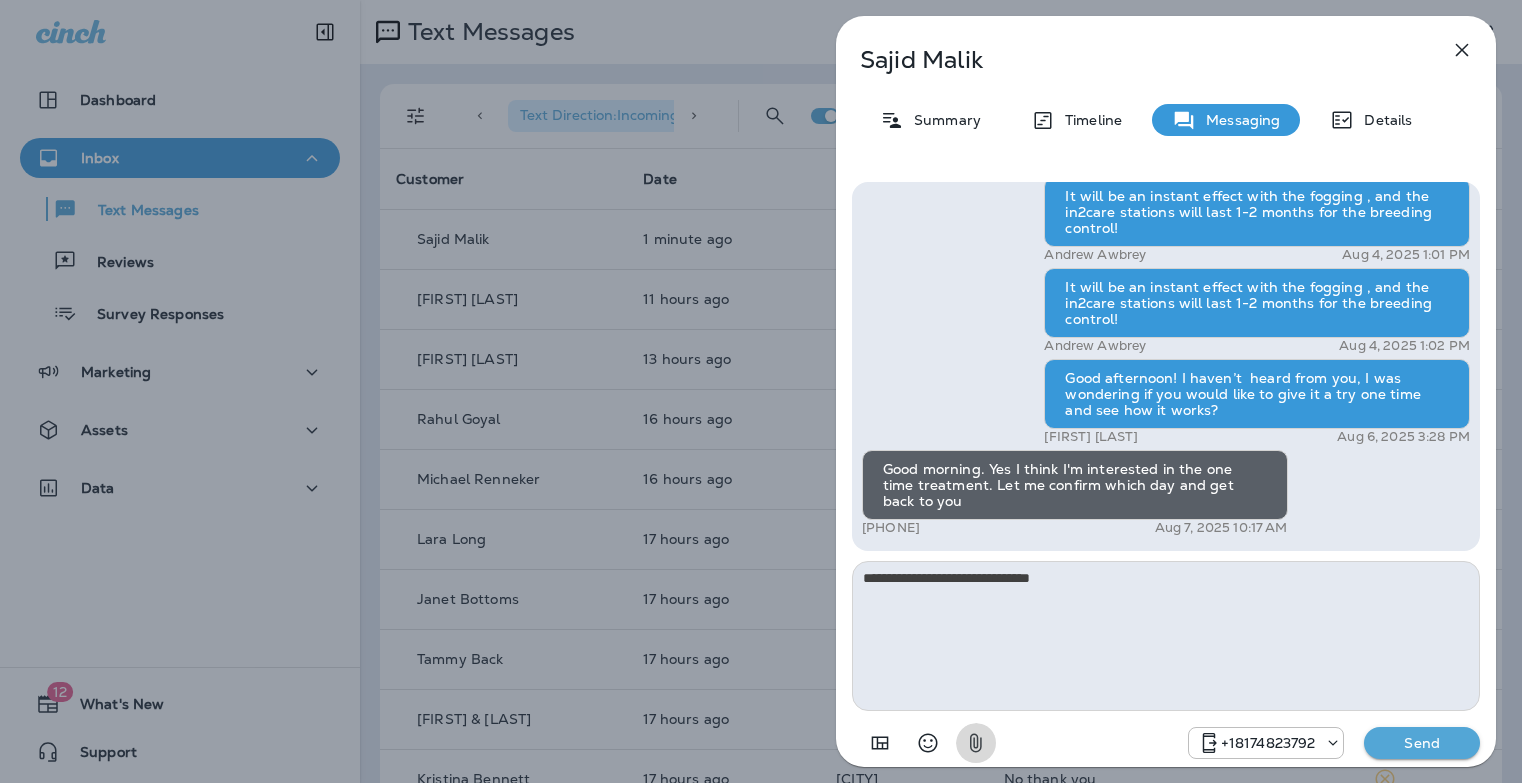type 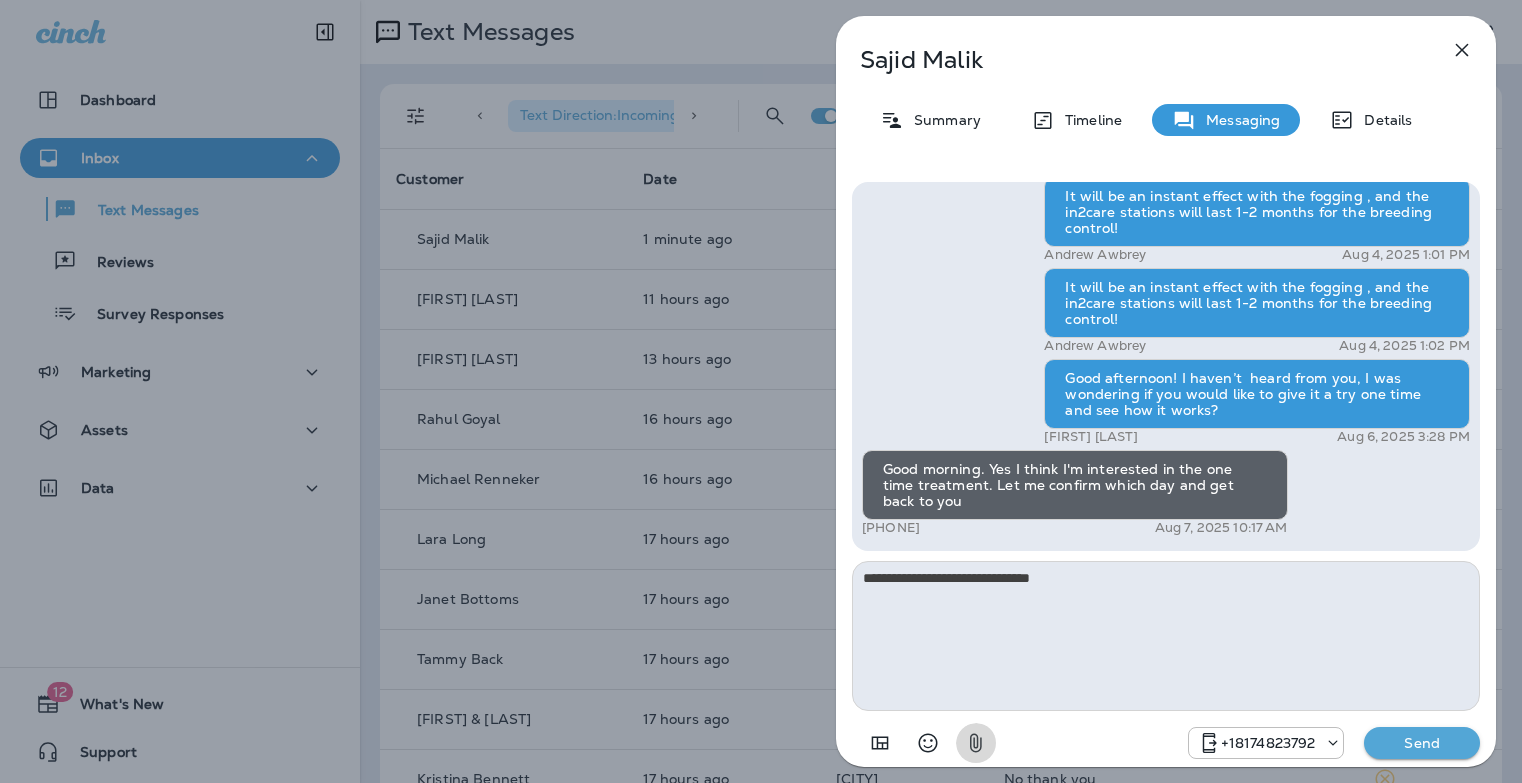 click on "Send" at bounding box center [1422, 743] 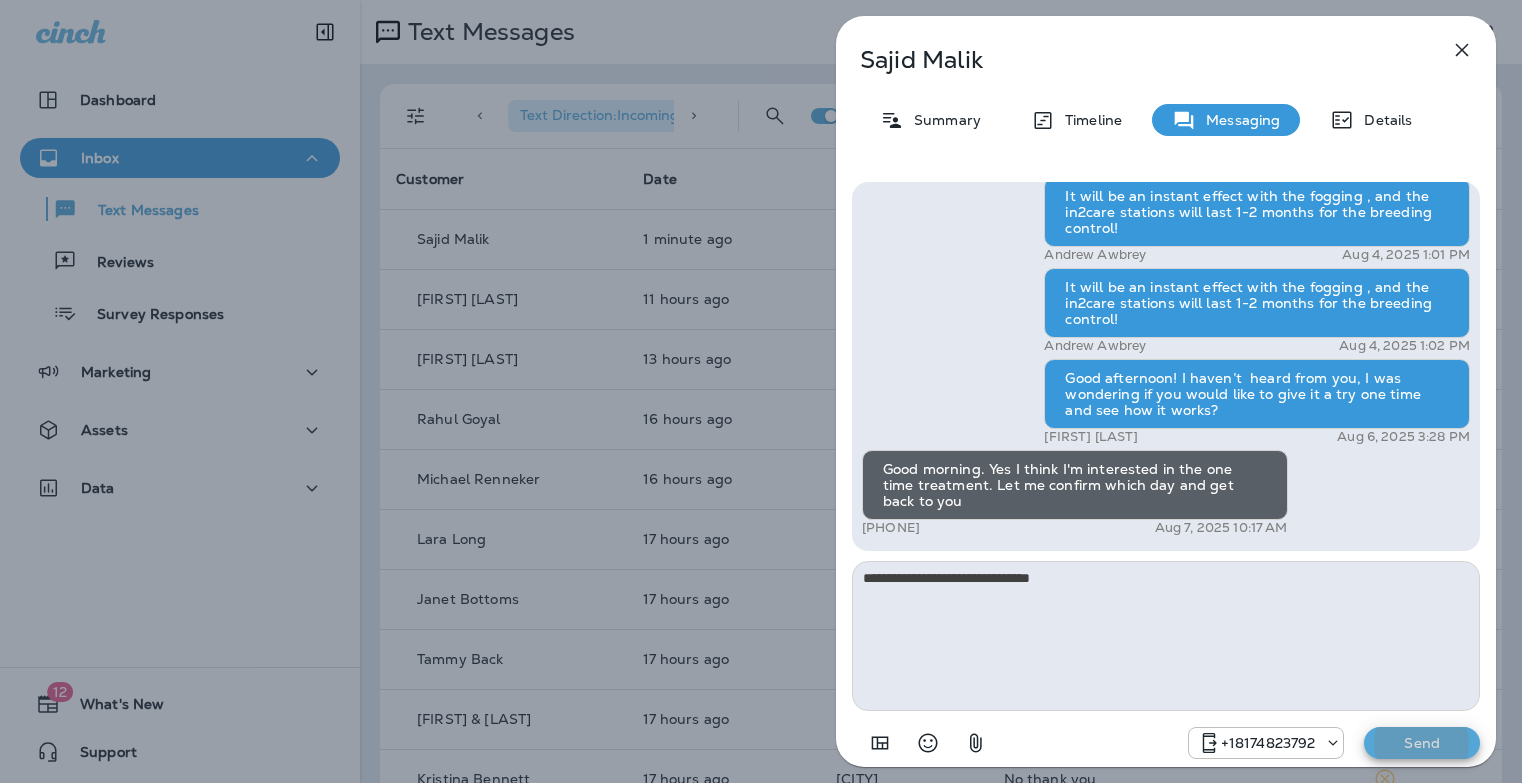 type 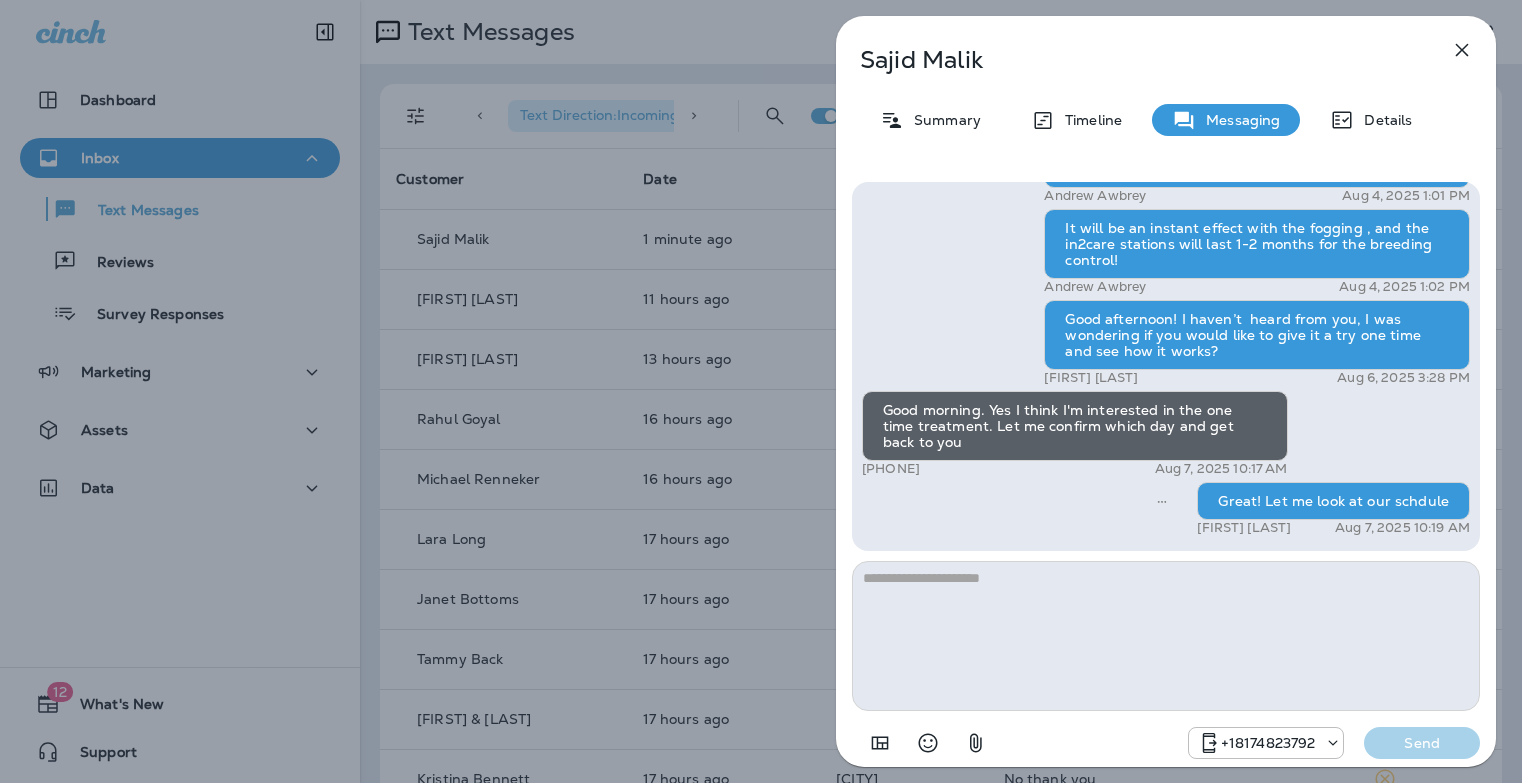 click on "[LAST] Summary Timeline Messaging Details Hi [LAST] , this is [FIRST] with Moxie Pest Control. We know Summer brings out the mosquitoes—and with the Summer season here, I’d love to get you on our schedule to come help take care of that. Just reply here if you're interested, and I'll let you know the details!
Reply STOP to optout [PHONE] Aug 2, 2025 12:49 PM Hi [FIRST] - I'm interested. Can you share some more details? [PHONE] Aug 2, 2025 2:11 PM [LAST] Aug 2, 2025 2:25 PM Ok thank you for the information. After the first treatment, how long does it take to take effect and how long does it last? [PHONE] Aug 4, 2025 10:38 AM It will be an instant effect with the fogging , and the in2care stations will last 1-2 months for the breeding control! [FIRST] [LAST] Aug 4, 2025 1:01 PM   It will be an instant effect with the fogging , and the in2care stations will last 1-2 months for the breeding control! [FIRST] [LAST] Aug 4, 2025 1:01 PM [FIRST] [LAST] [FIRST] [LAST]" at bounding box center [761, 391] 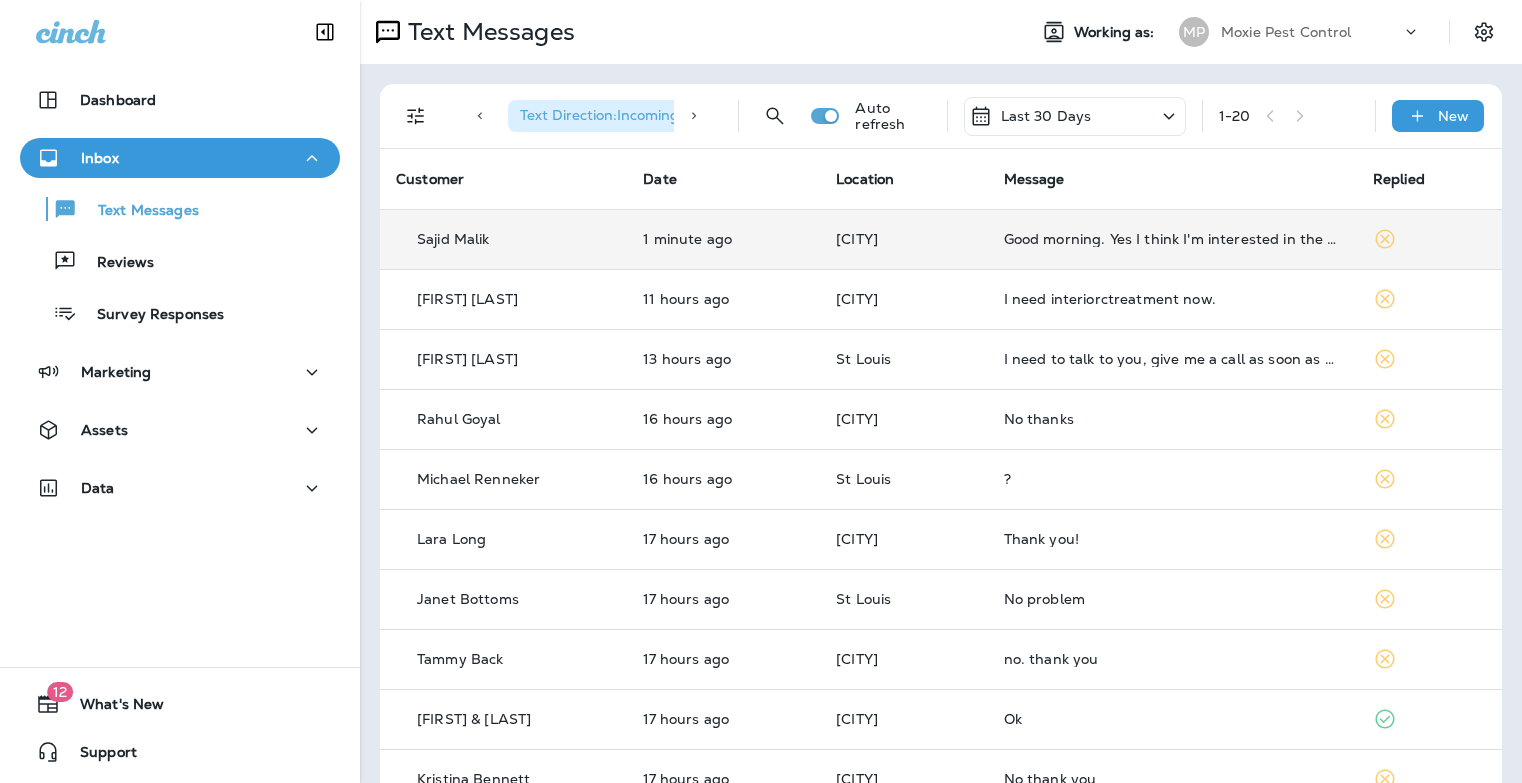 click on "Good morning. Yes I think I'm interested in the one time treatment. Let me confirm which day and get back to you" at bounding box center (1172, 239) 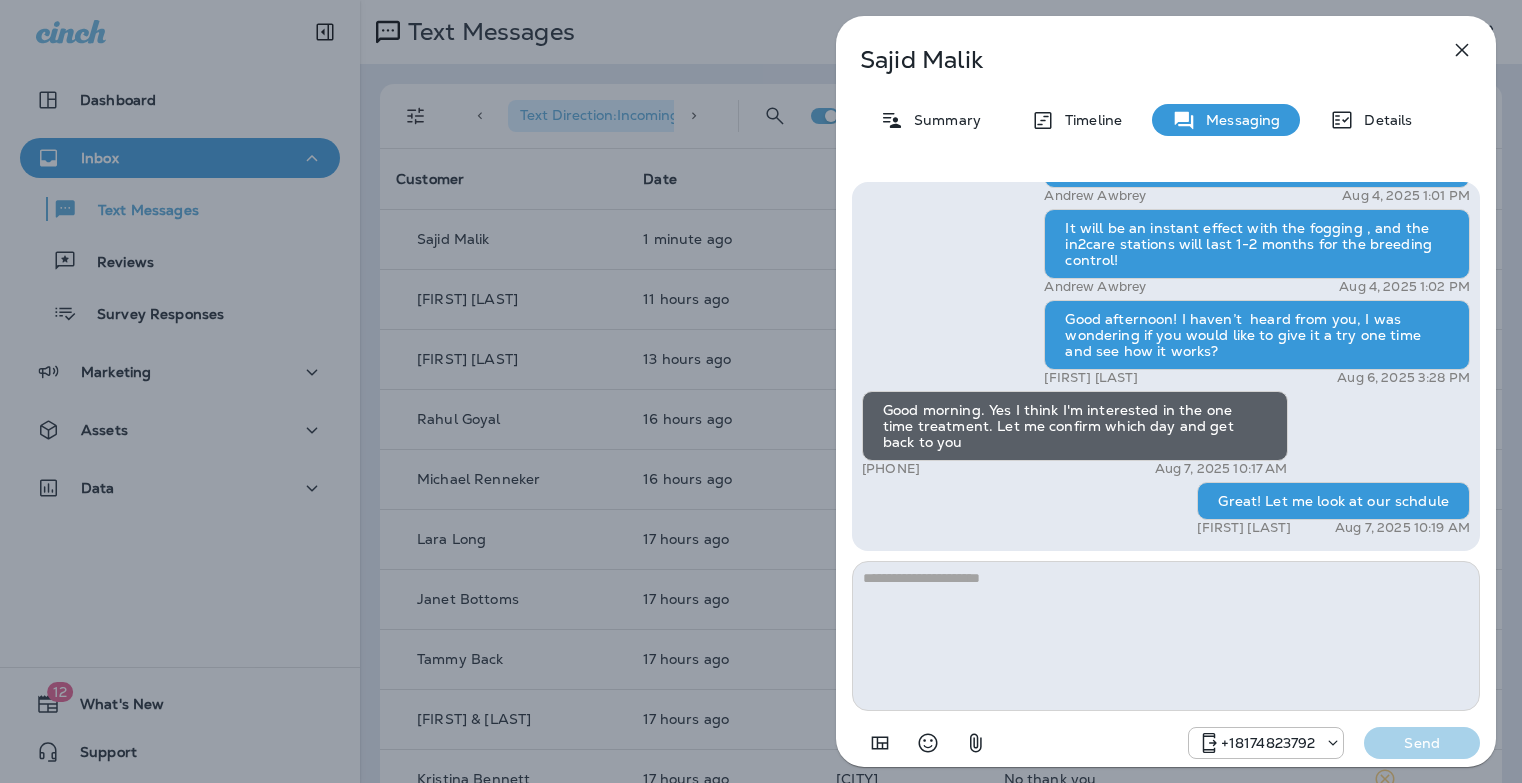 click on "[PHONE]" at bounding box center (891, 469) 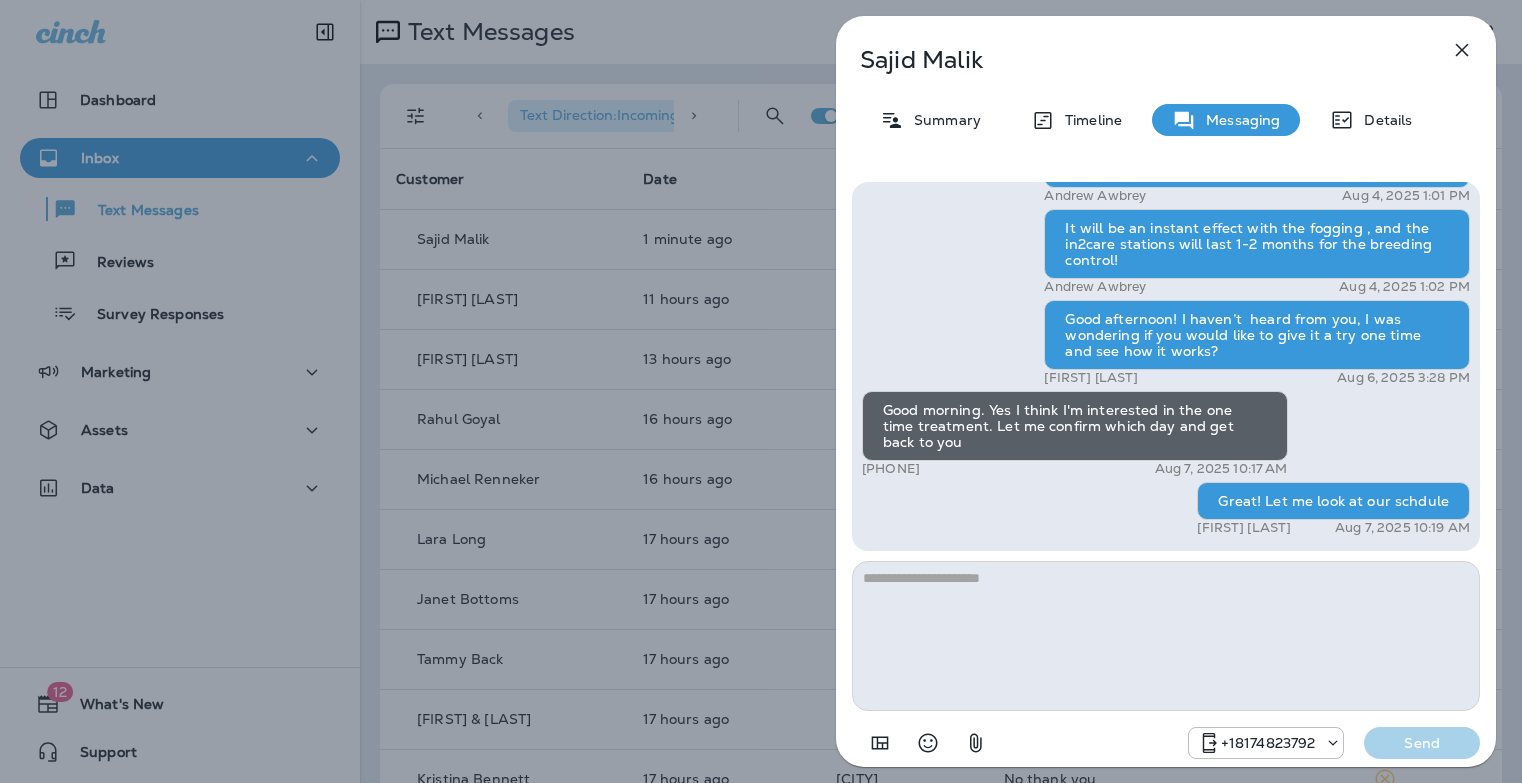 copy on "[PHONE]" 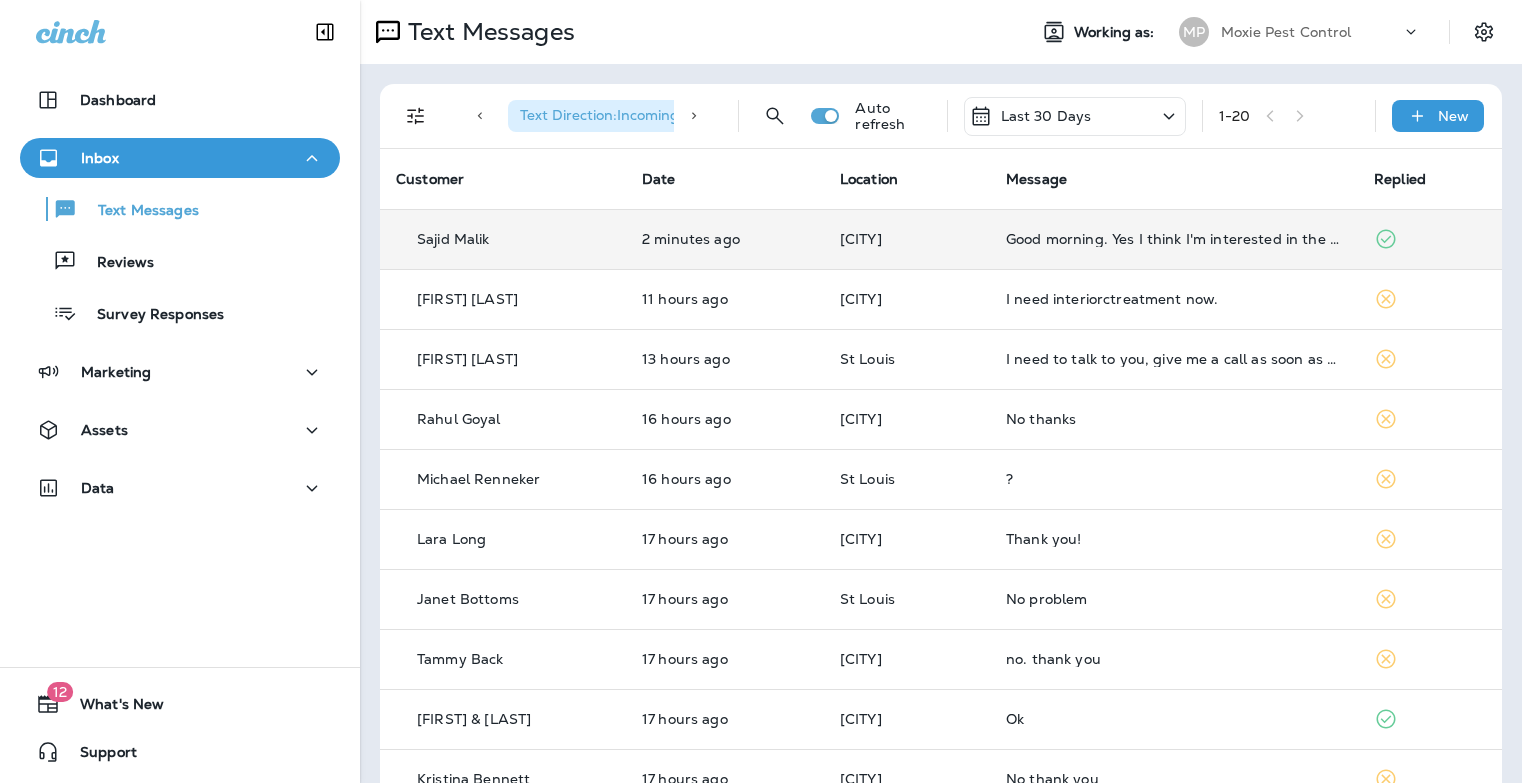 click on "Good morning. Yes I think I'm interested in the one time treatment. Let me confirm which day and get back to you" at bounding box center (1174, 239) 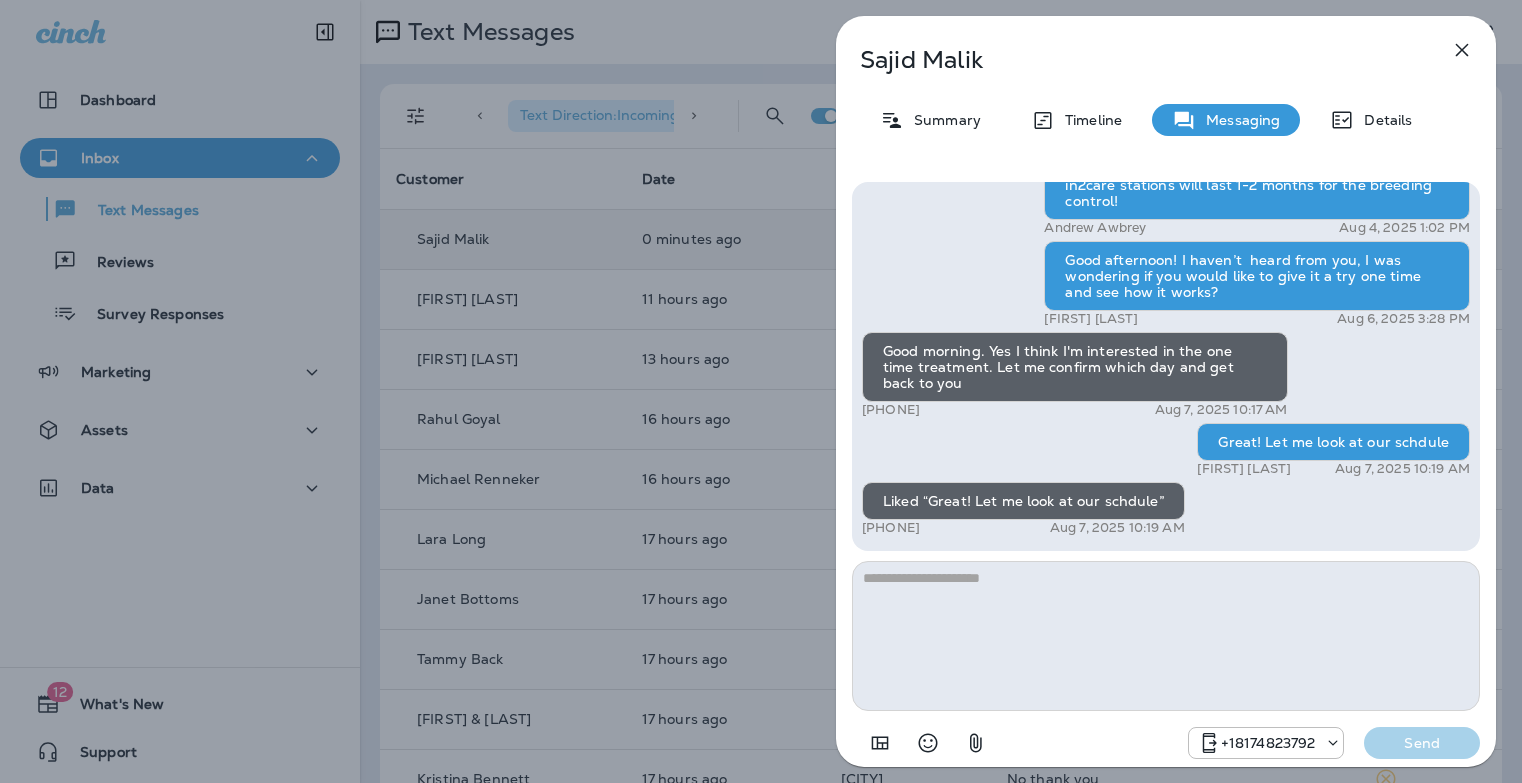 click at bounding box center [1166, 636] 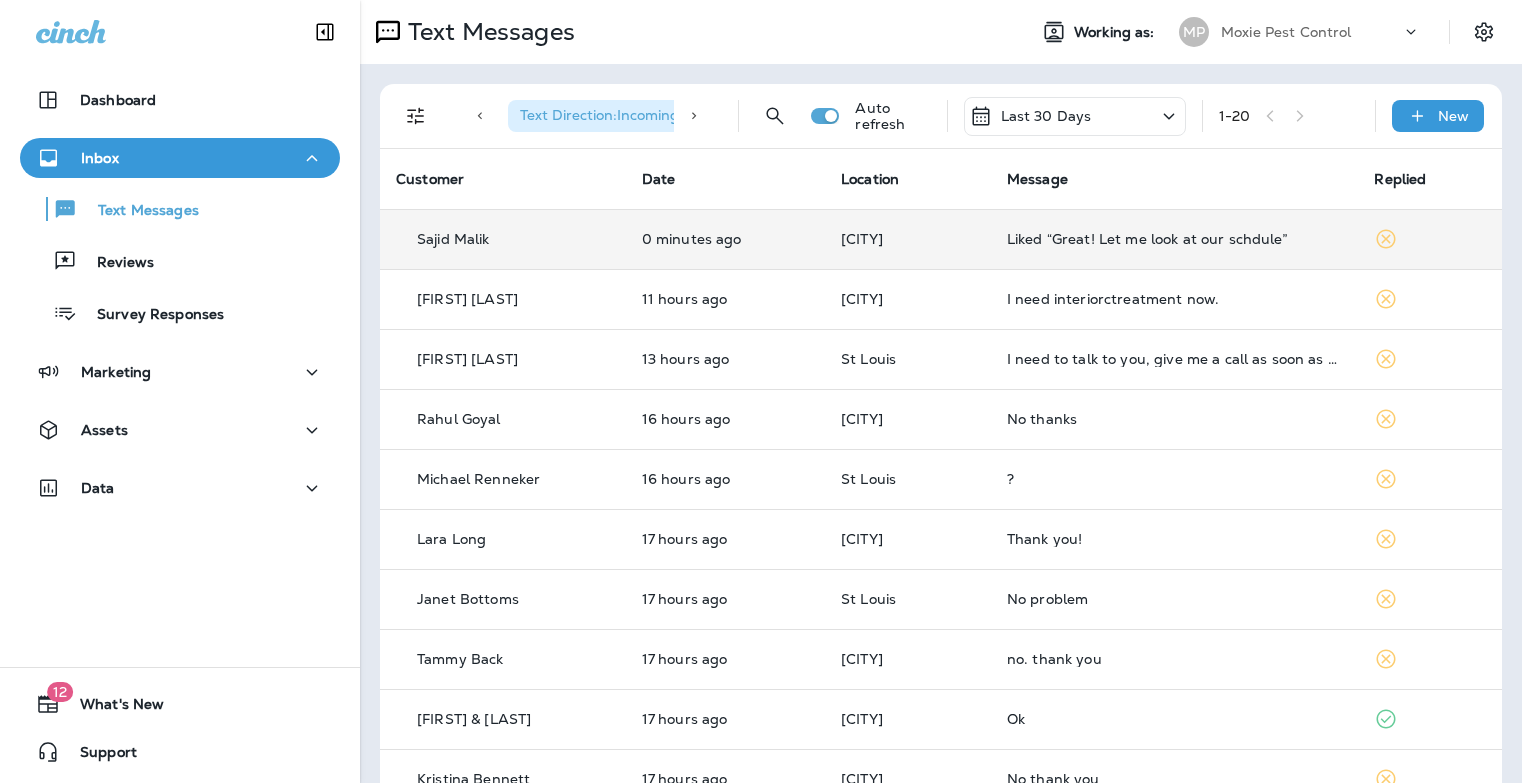 click on "Liked “Great! Let me look at our schdule”" at bounding box center [1175, 239] 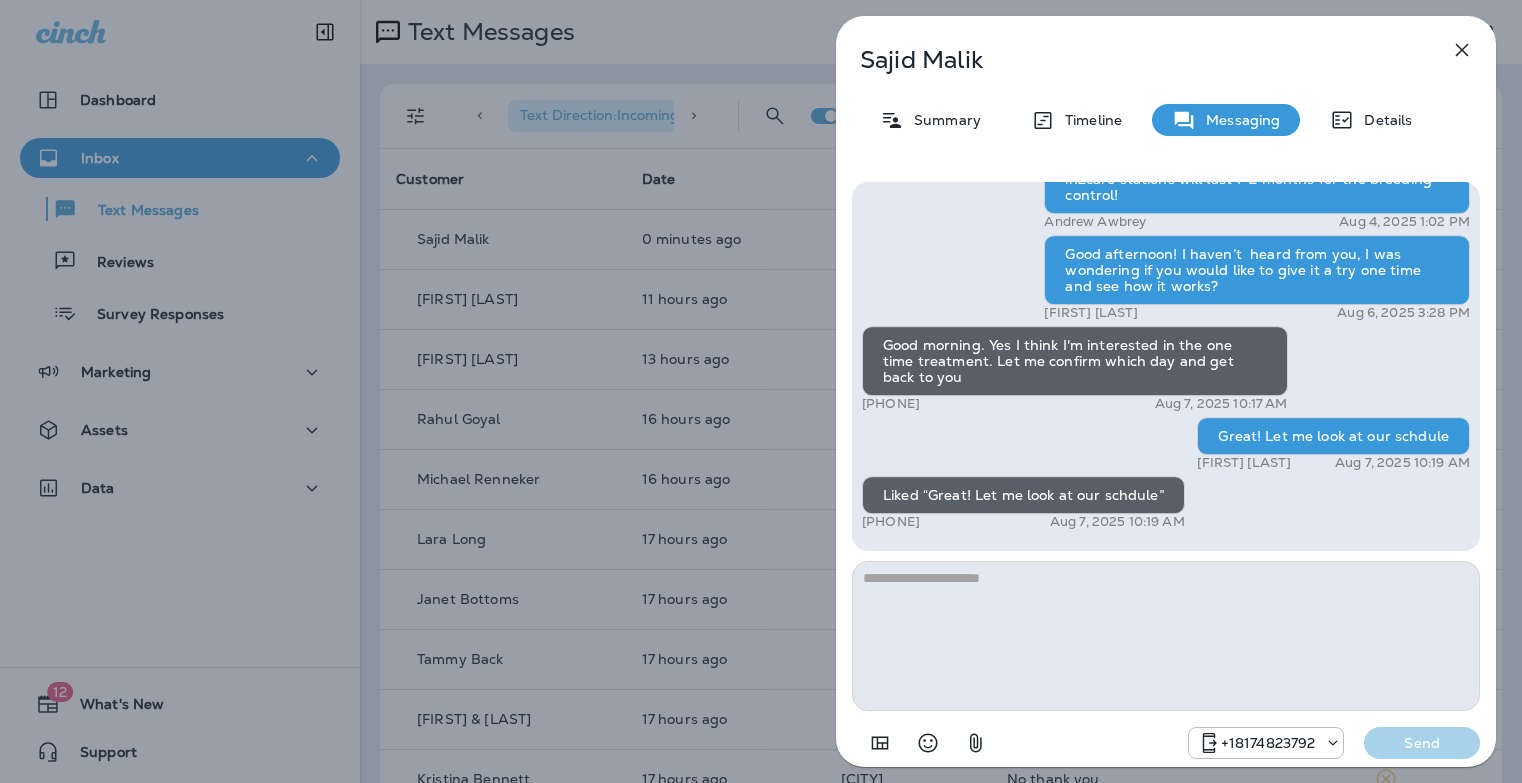 click at bounding box center (1166, 636) 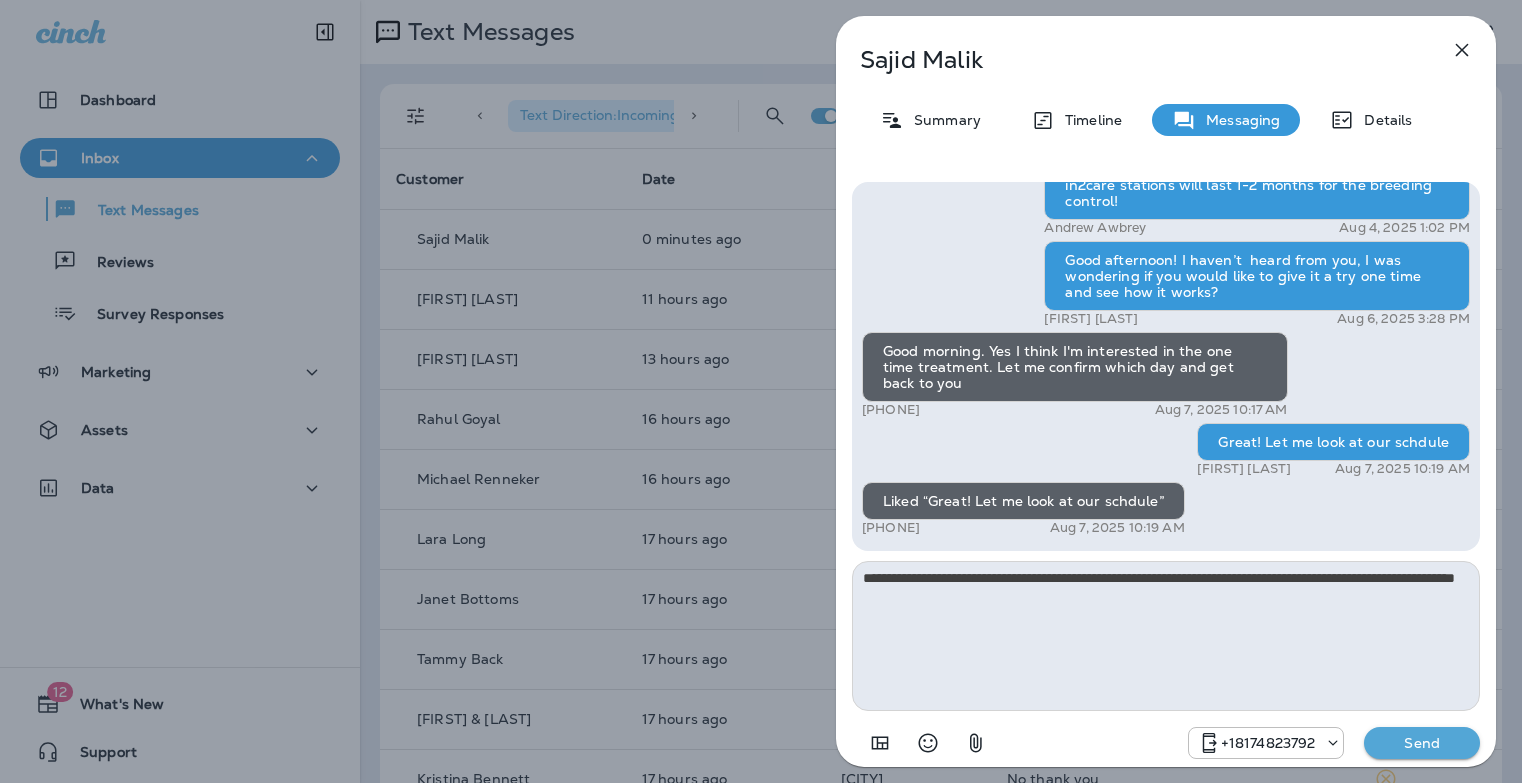 type on "**********" 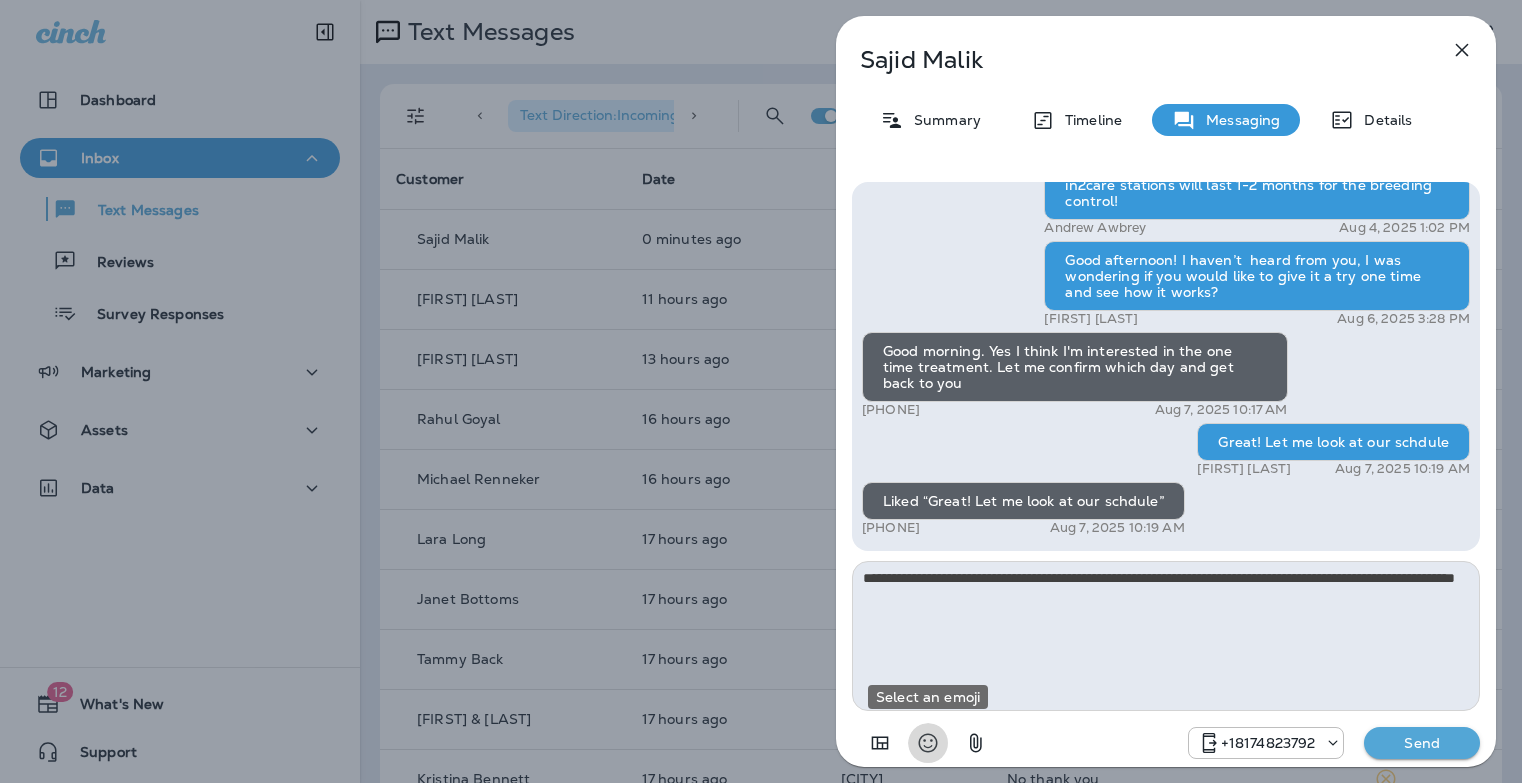 type 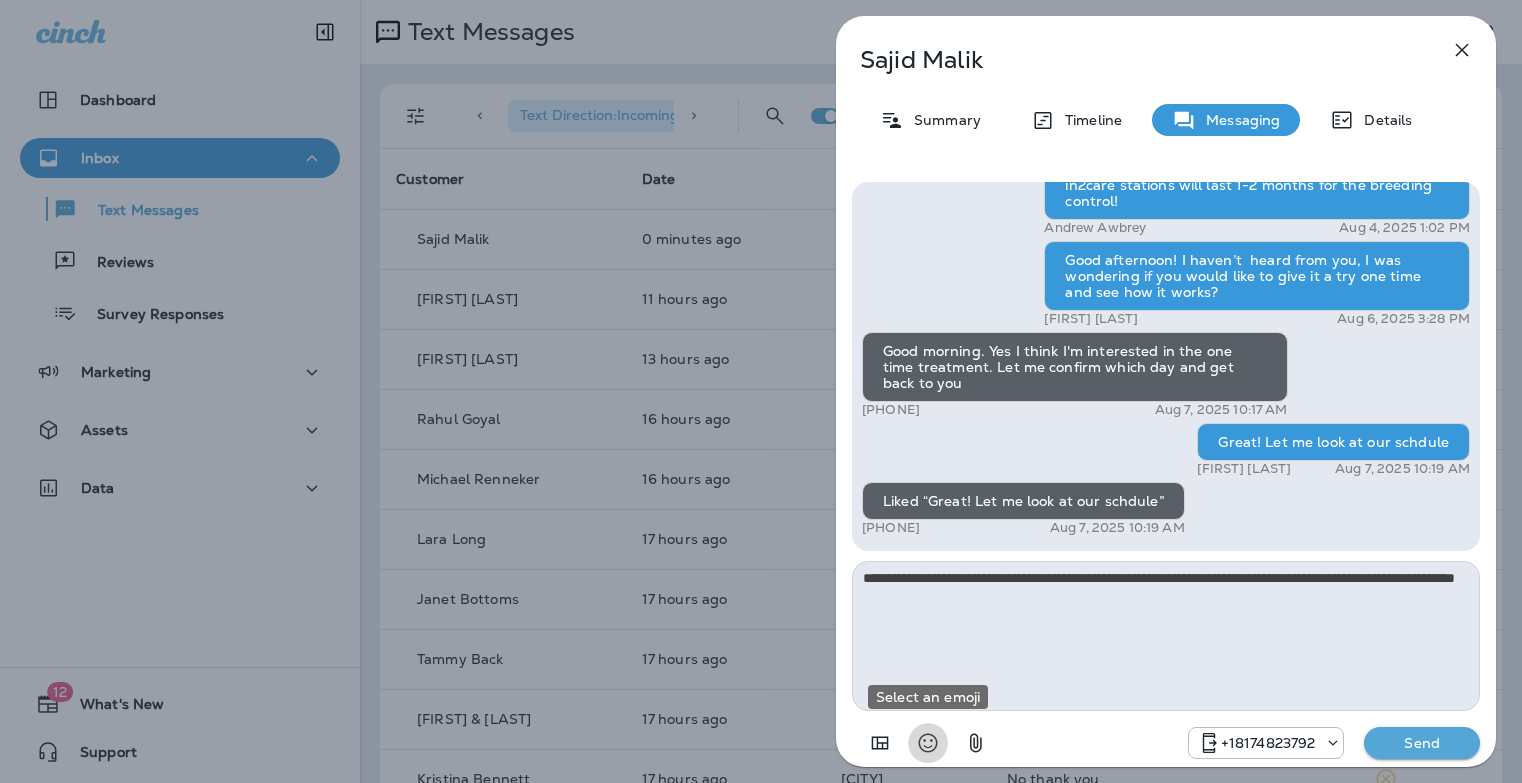 type 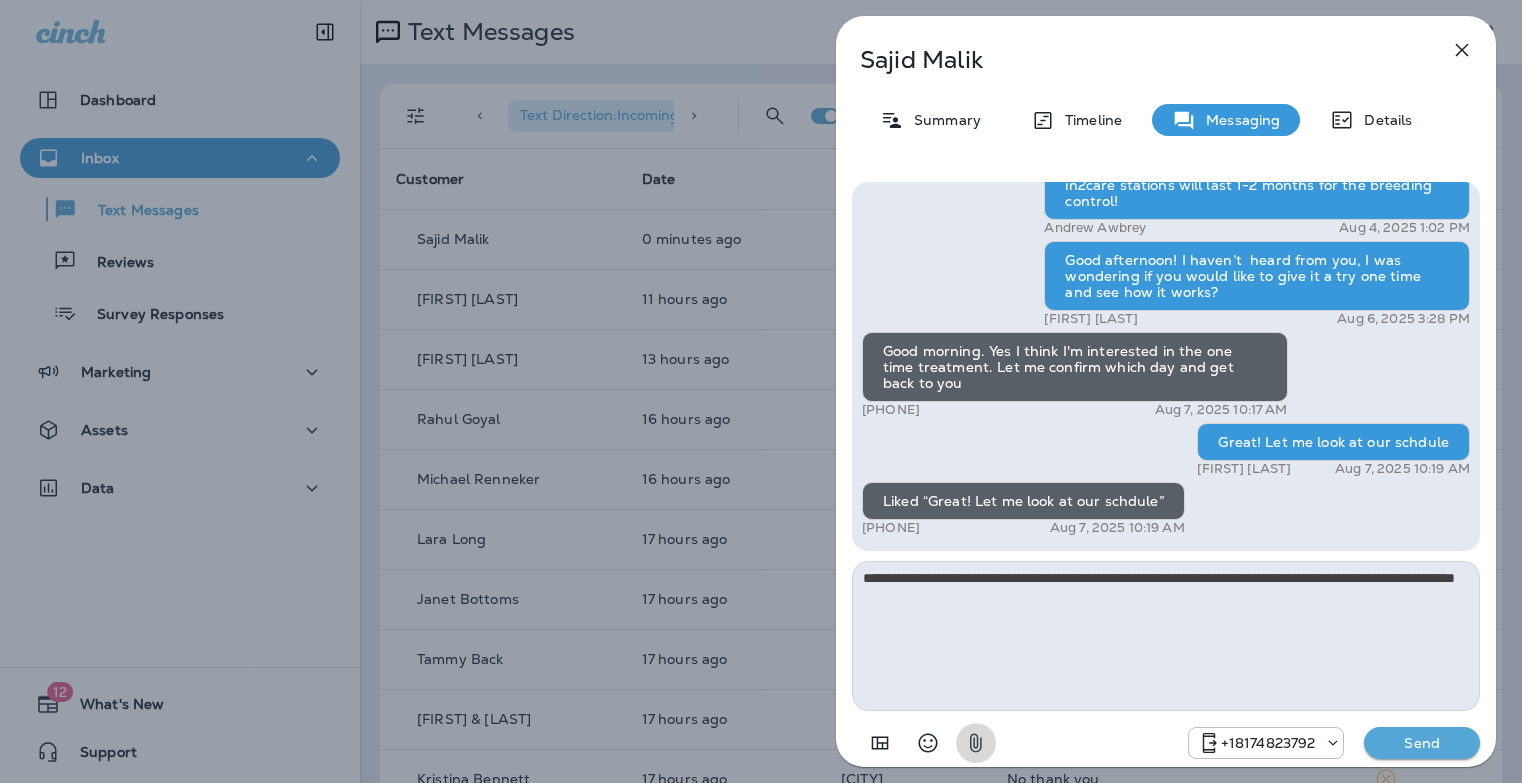 type 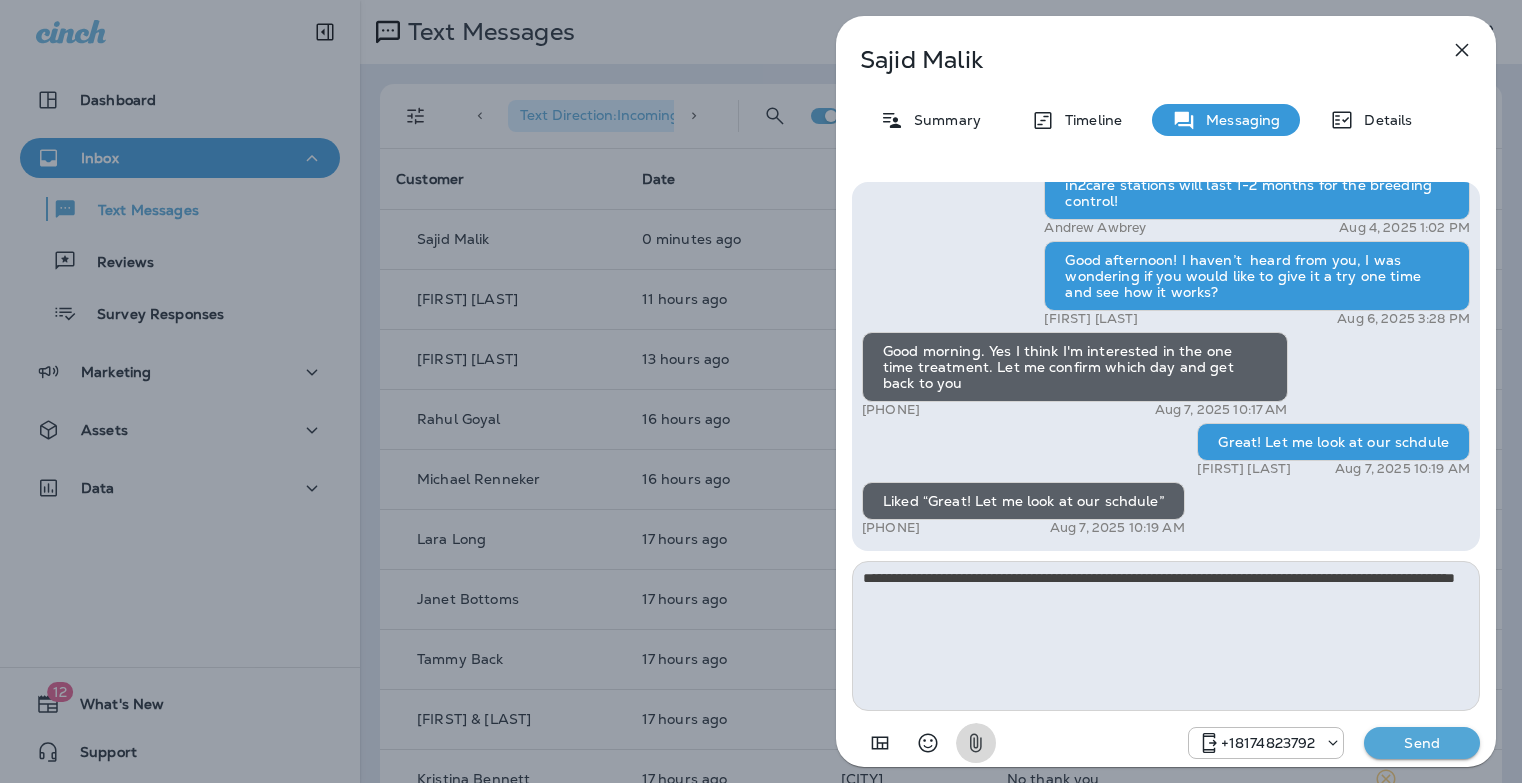 click on "Send" at bounding box center (1422, 743) 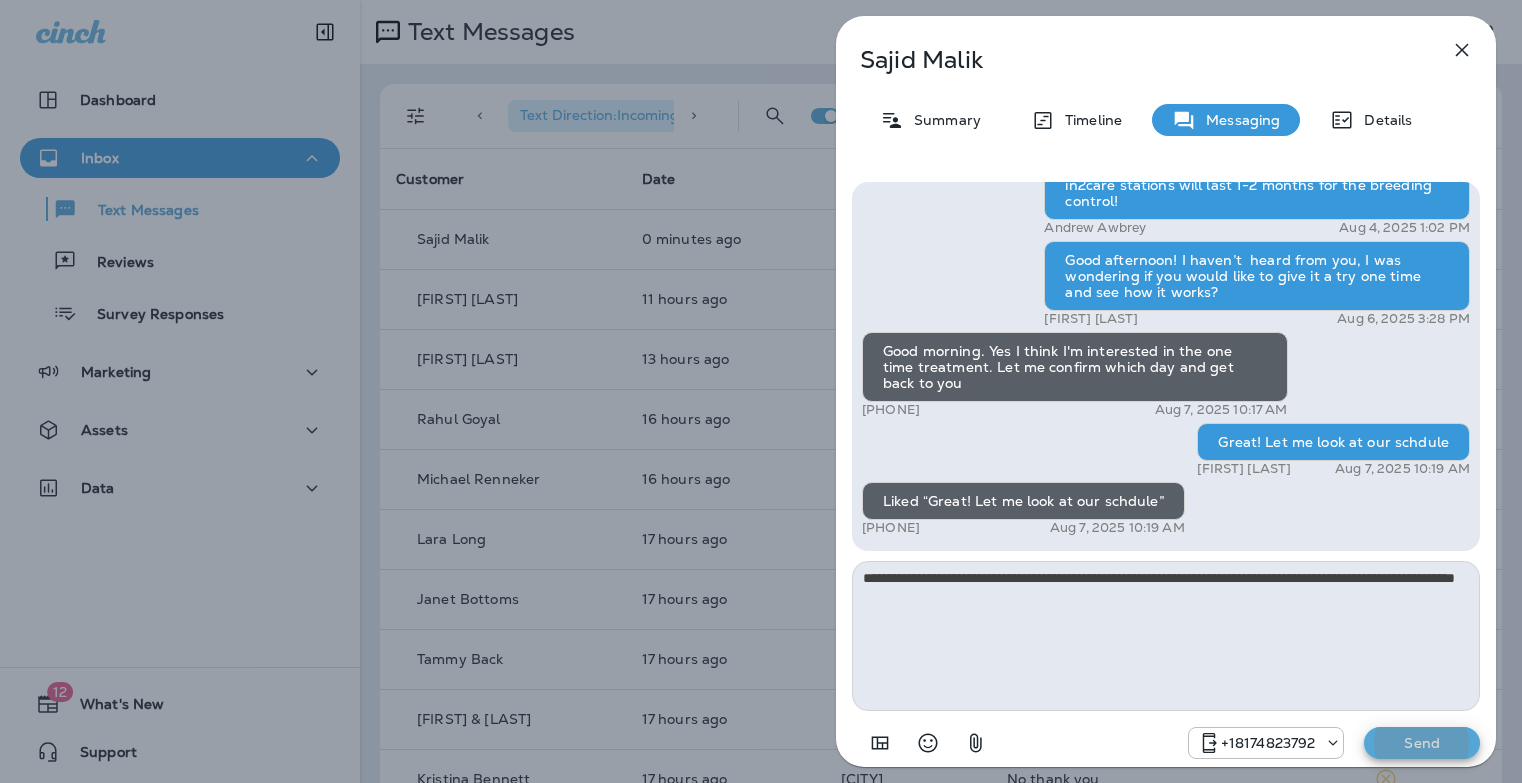 type 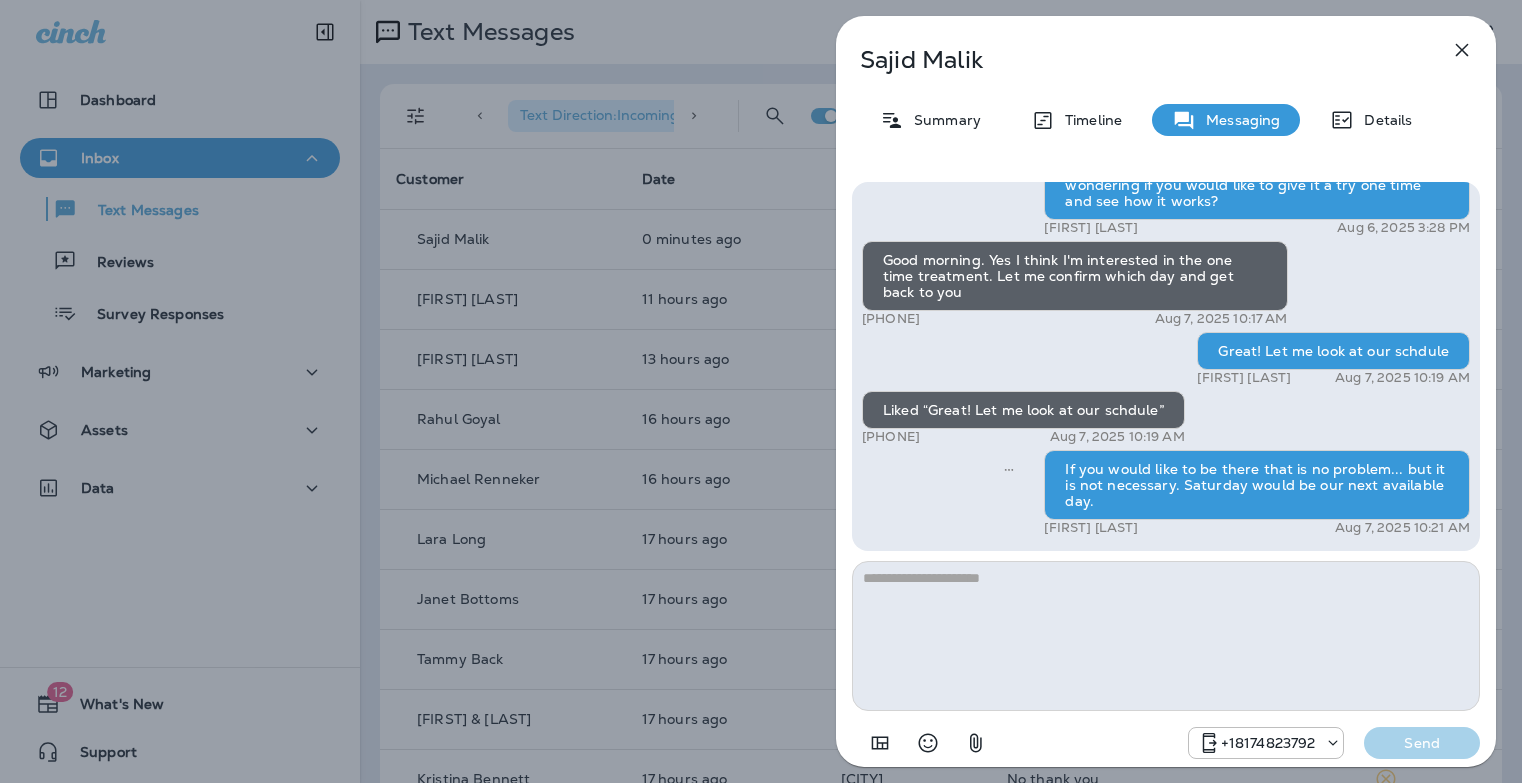 click on "[LAST] Summary Timeline Messaging Details Hi [LAST] , this is [FIRST] with Moxie Pest Control. We know Summer brings out the mosquitoes—and with the Summer season here, I’d love to get you on our schedule to come help take care of that. Just reply here if you're interested, and I'll let you know the details!
Reply STOP to optout [PHONE] Aug 2, 2025 12:49 PM Hi [FIRST] - I'm interested. Can you share some more details? [PHONE] Aug 2, 2025 2:11 PM [LAST] Aug 2, 2025 2:25 PM Ok thank you for the information. After the first treatment, how long does it take to take effect and how long does it last? [PHONE] Aug 4, 2025 10:38 AM It will be an instant effect with the fogging , and the in2care stations will last 1-2 months for the breeding control! [FIRST] [LAST] Aug 4, 2025 1:01 PM   It will be an instant effect with the fogging , and the in2care stations will last 1-2 months for the breeding control! [FIRST] [LAST] Aug 4, 2025 1:01 PM [FIRST] [LAST] [FIRST] [LAST]" at bounding box center [761, 391] 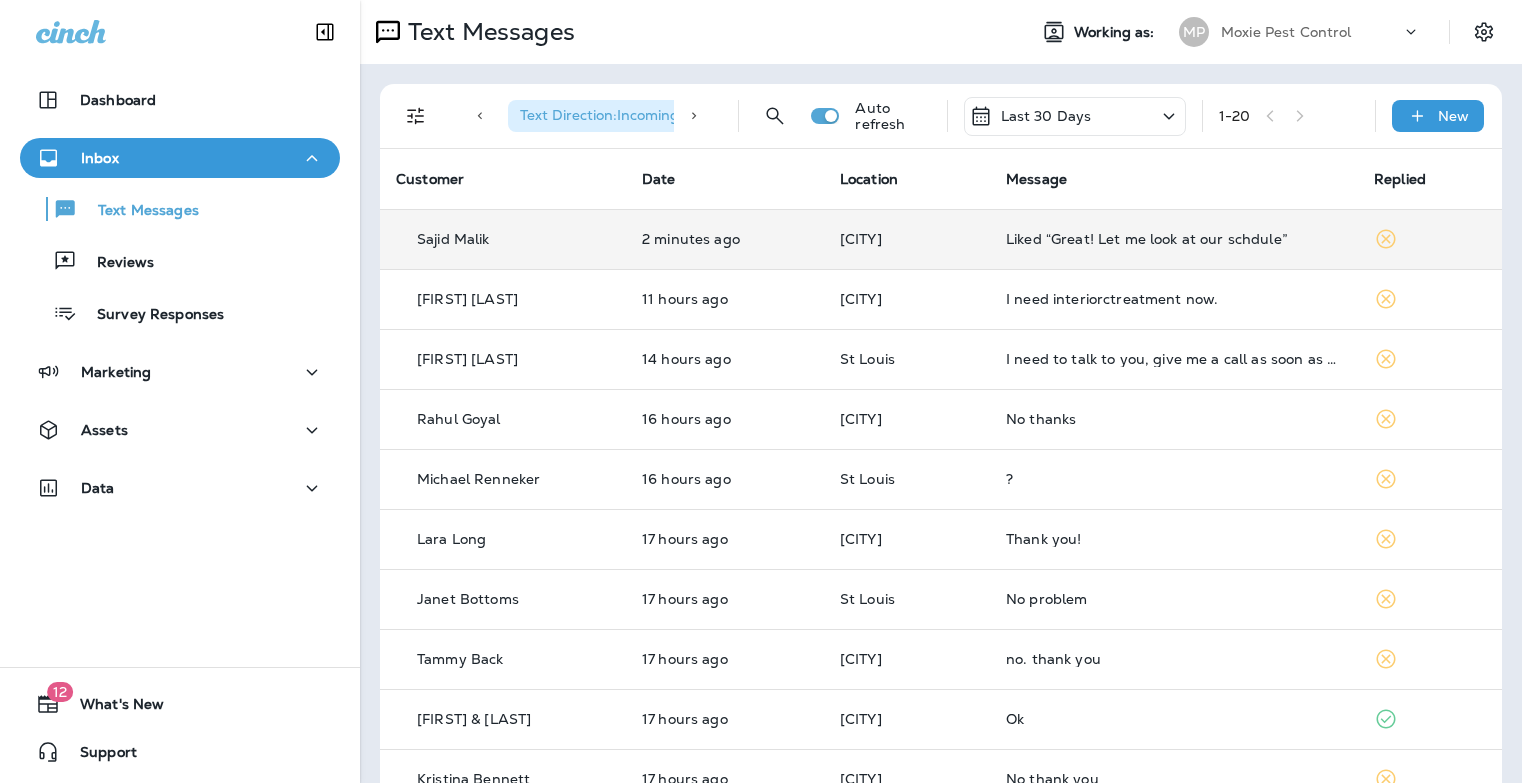 click on "Liked “Great! Let me look at our schdule”" at bounding box center [1174, 239] 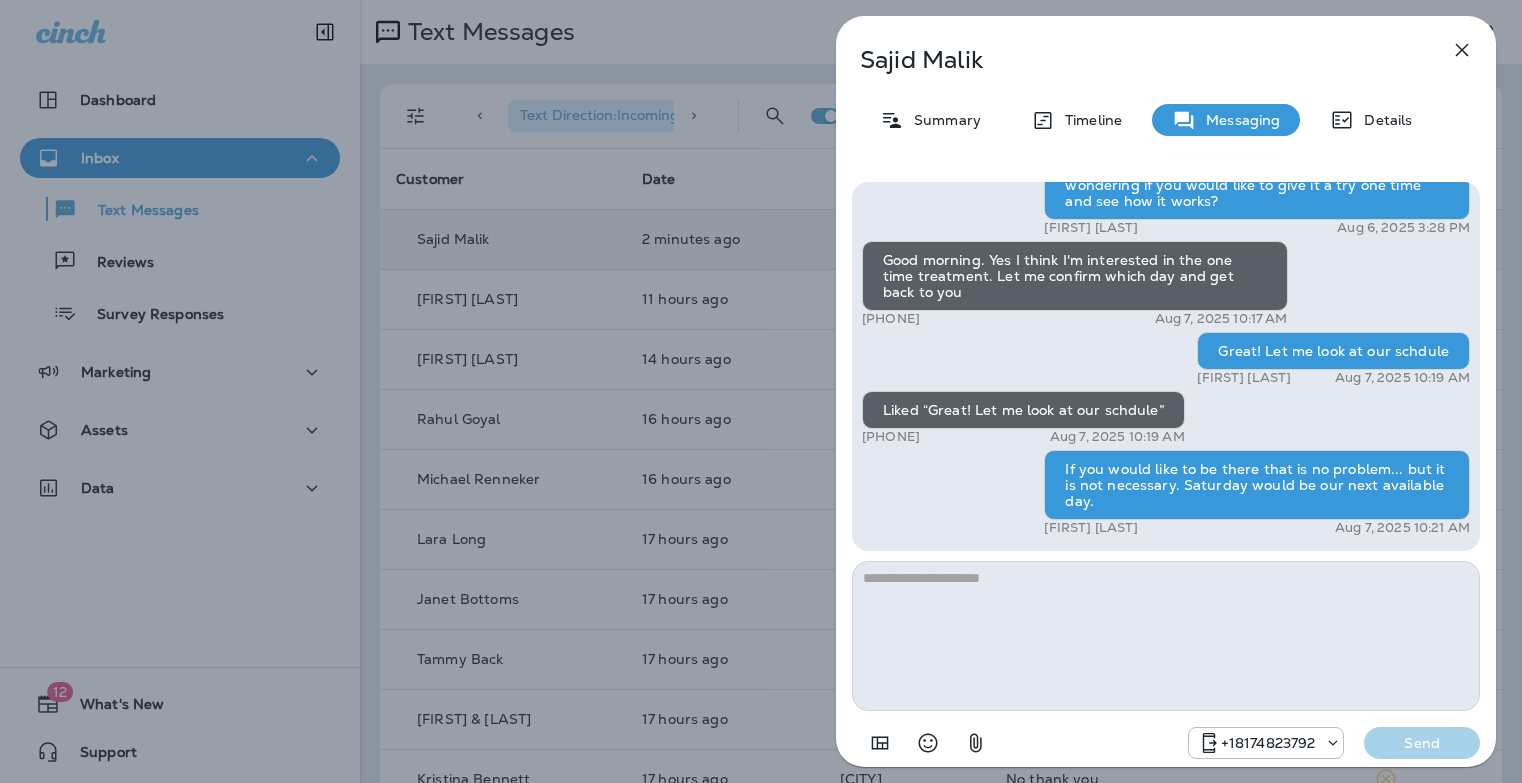 click 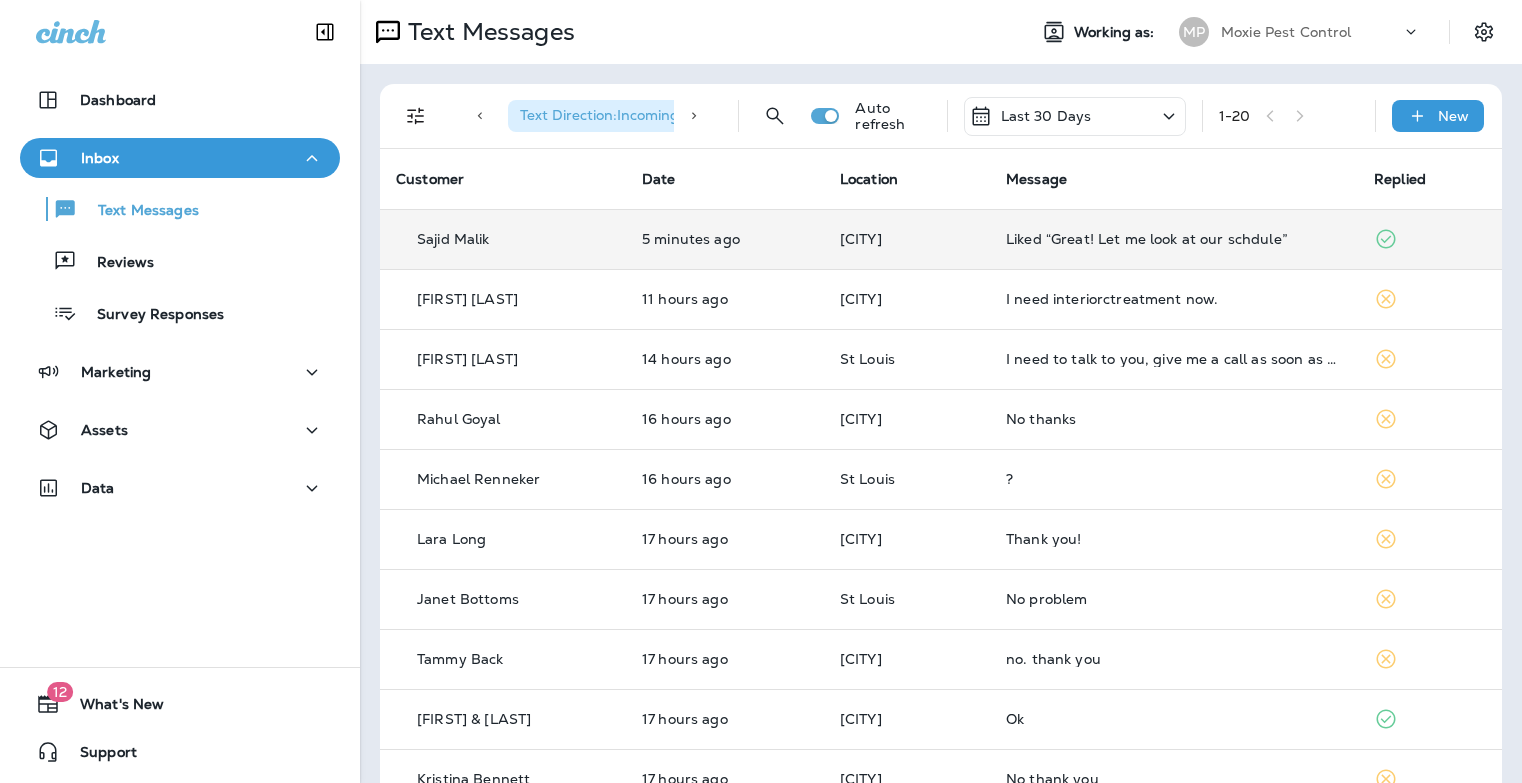click on "Liked “Great! Let me look at our schdule”" at bounding box center [1174, 239] 